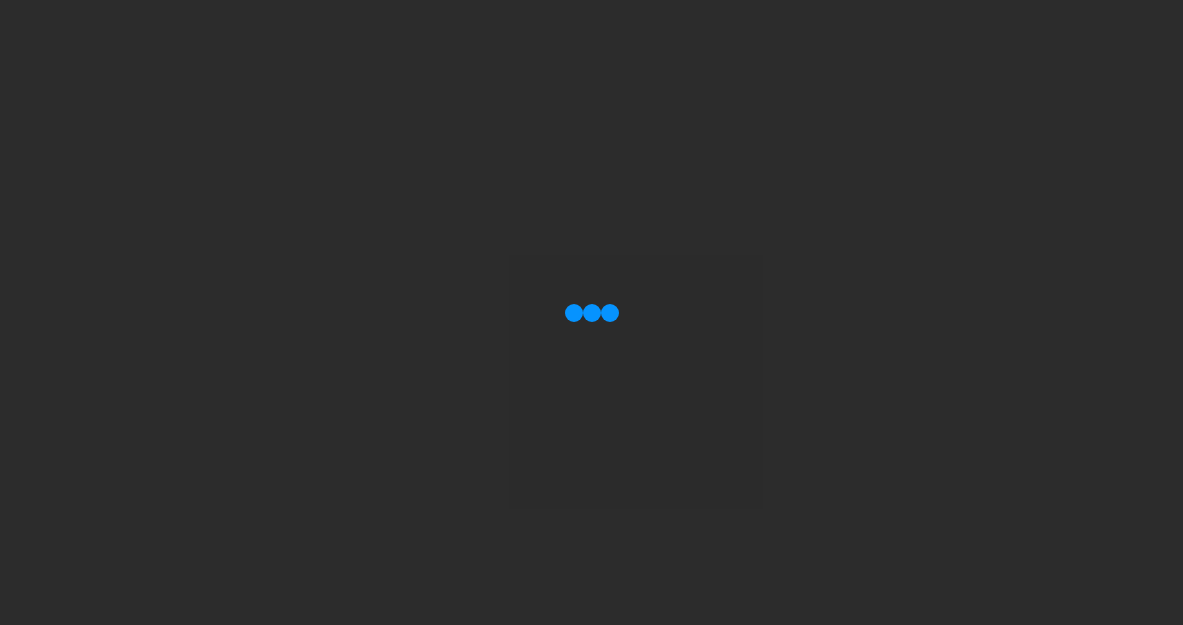scroll, scrollTop: 0, scrollLeft: 0, axis: both 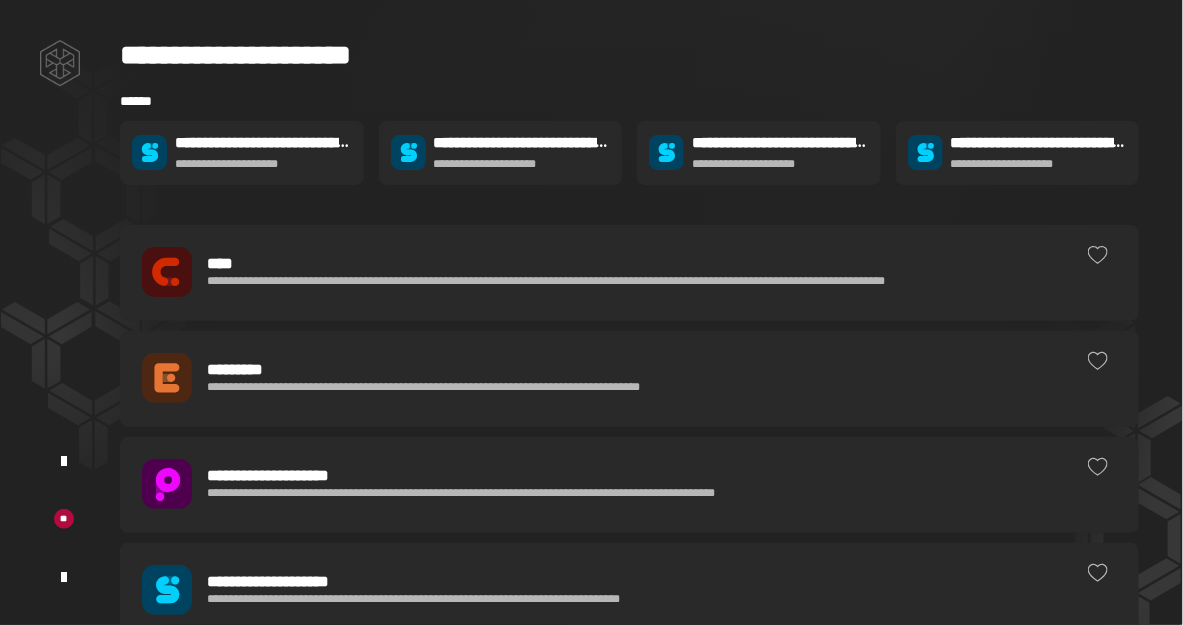 click on "**********" 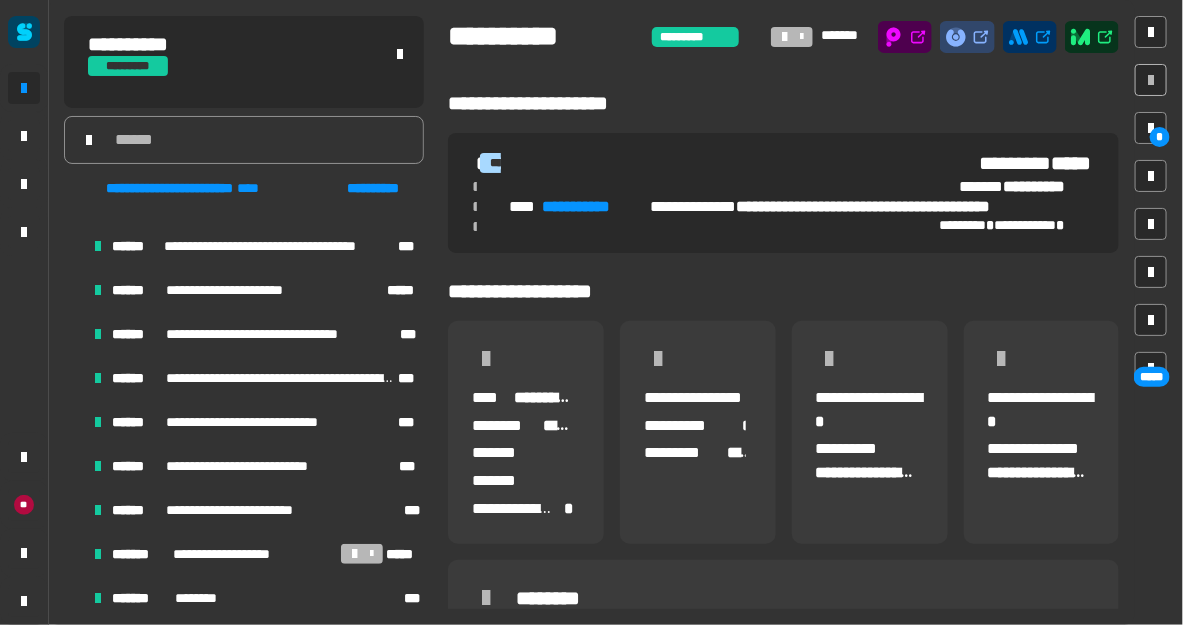 scroll, scrollTop: 1094, scrollLeft: 0, axis: vertical 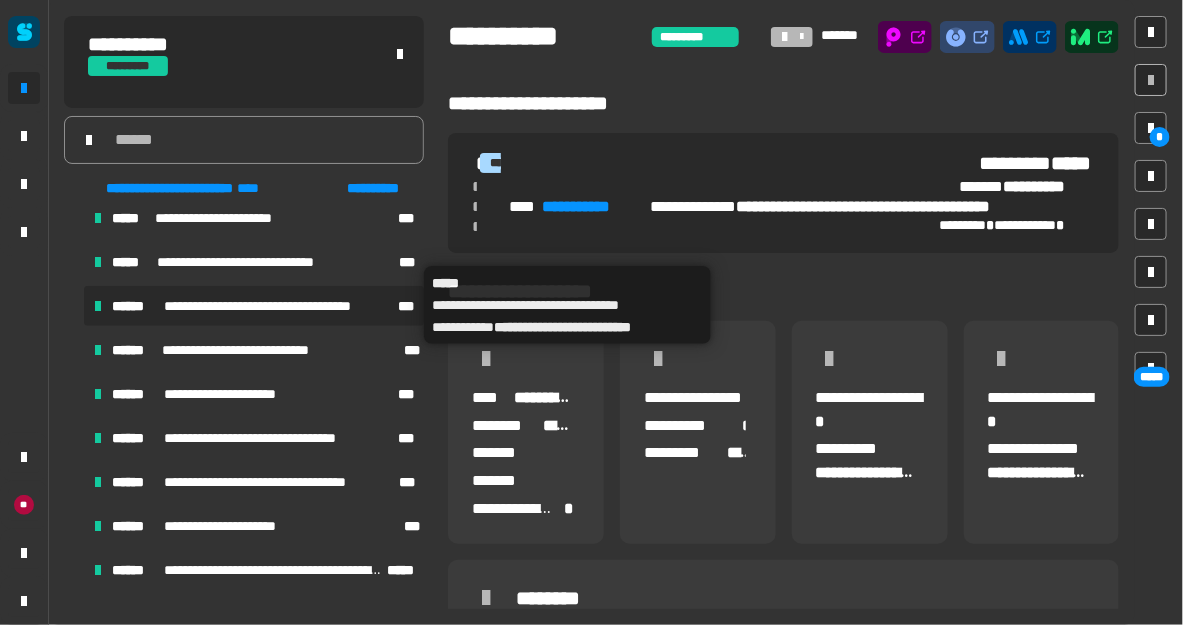 click on "**********" at bounding box center (279, 306) 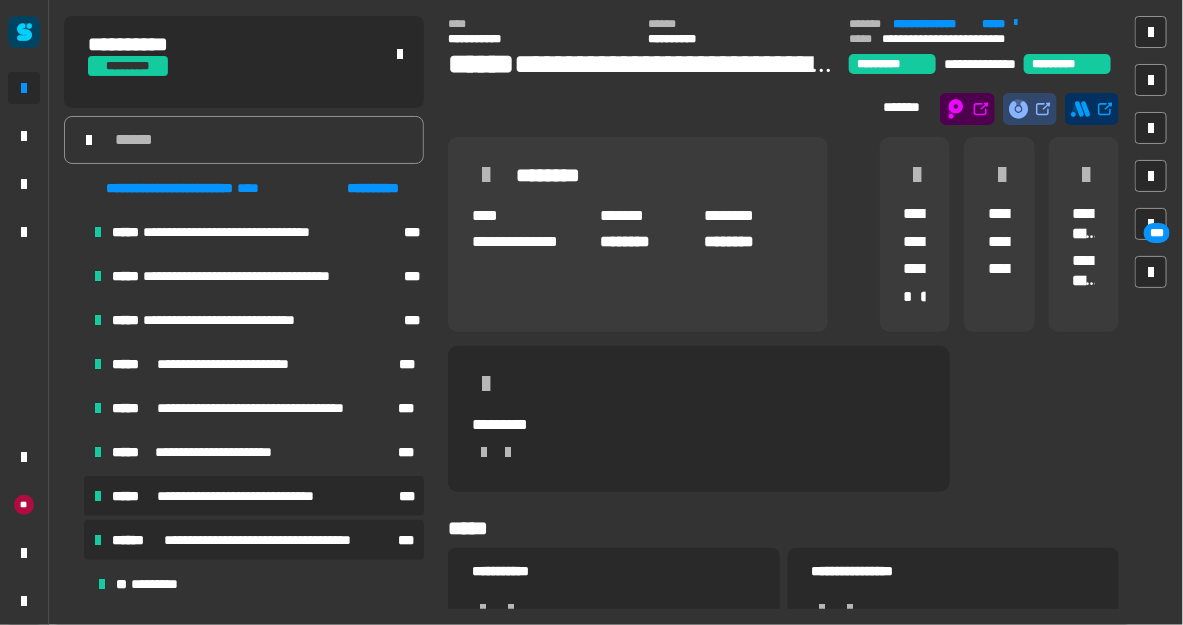 scroll, scrollTop: 214, scrollLeft: 0, axis: vertical 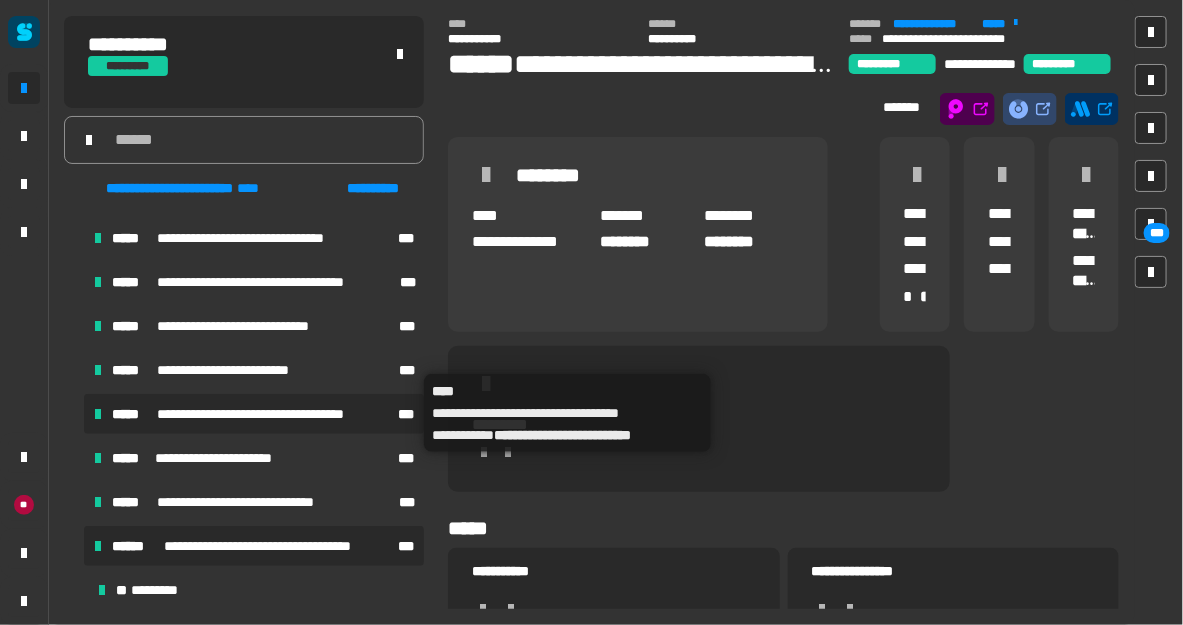 click on "**********" at bounding box center [275, 414] 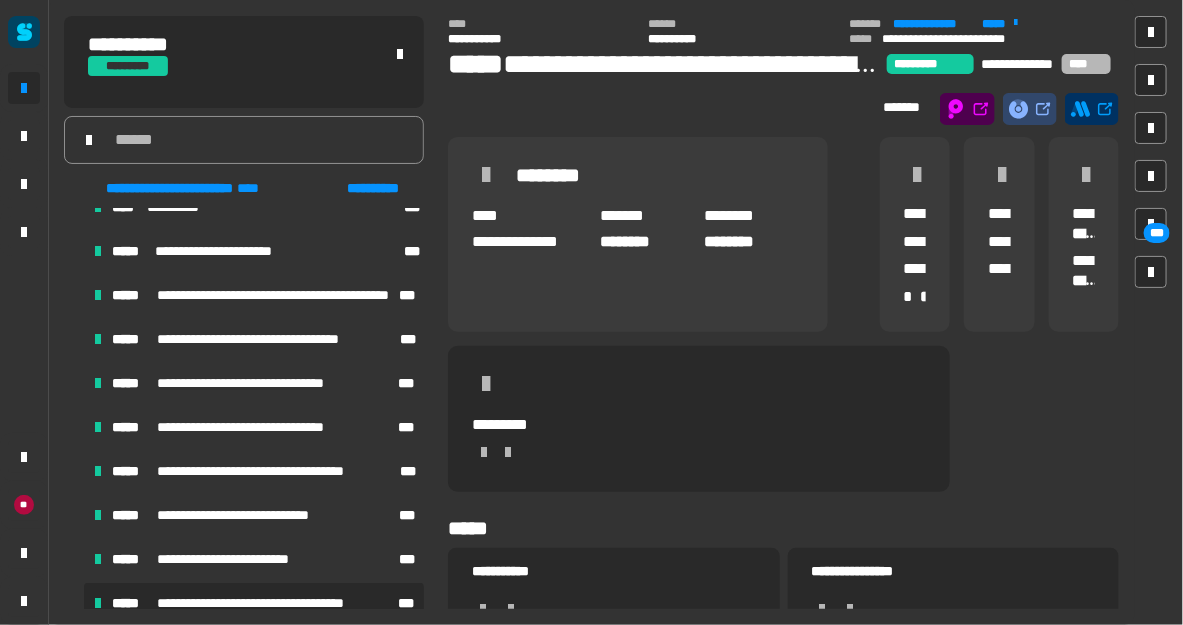 scroll, scrollTop: 0, scrollLeft: 0, axis: both 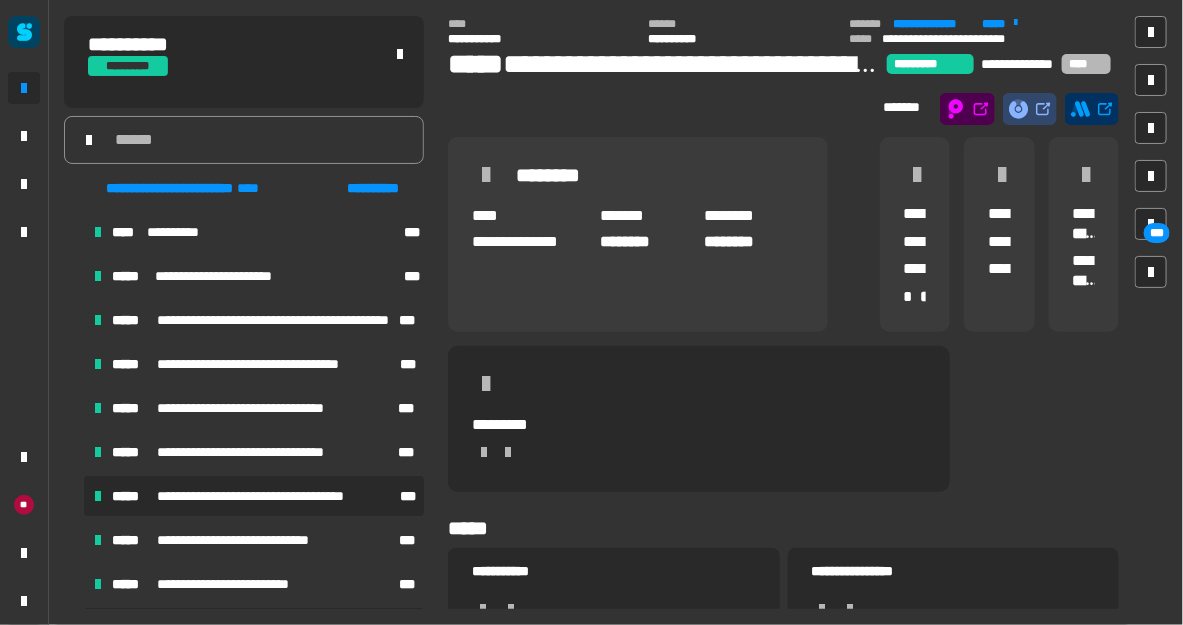 click on "**********" at bounding box center (266, 496) 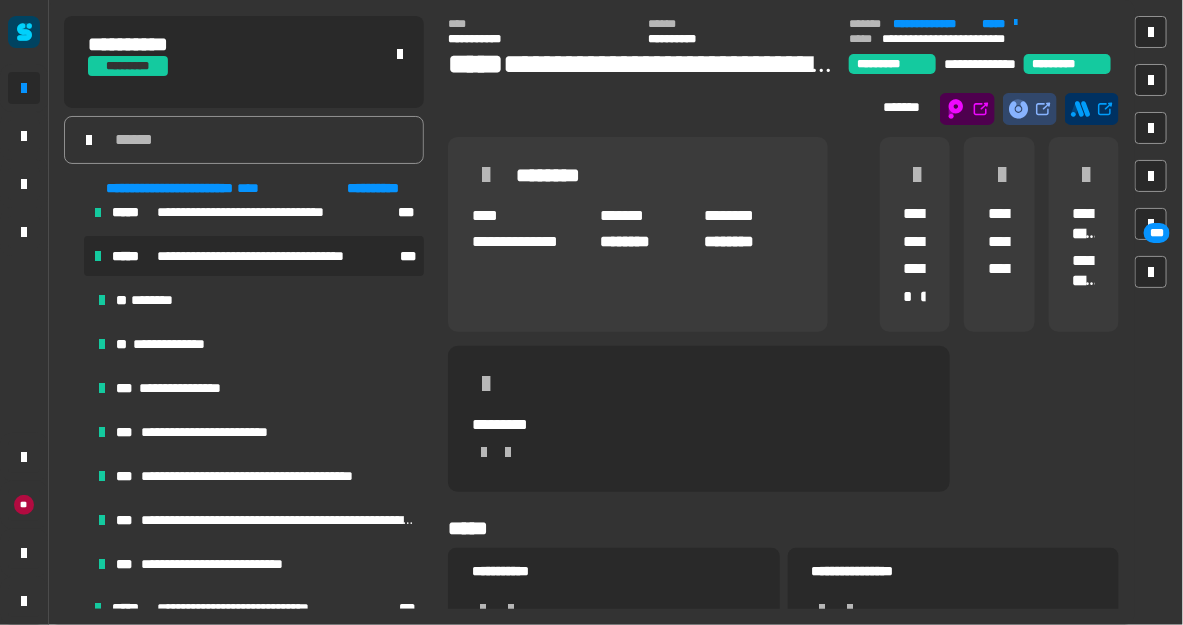 scroll, scrollTop: 320, scrollLeft: 0, axis: vertical 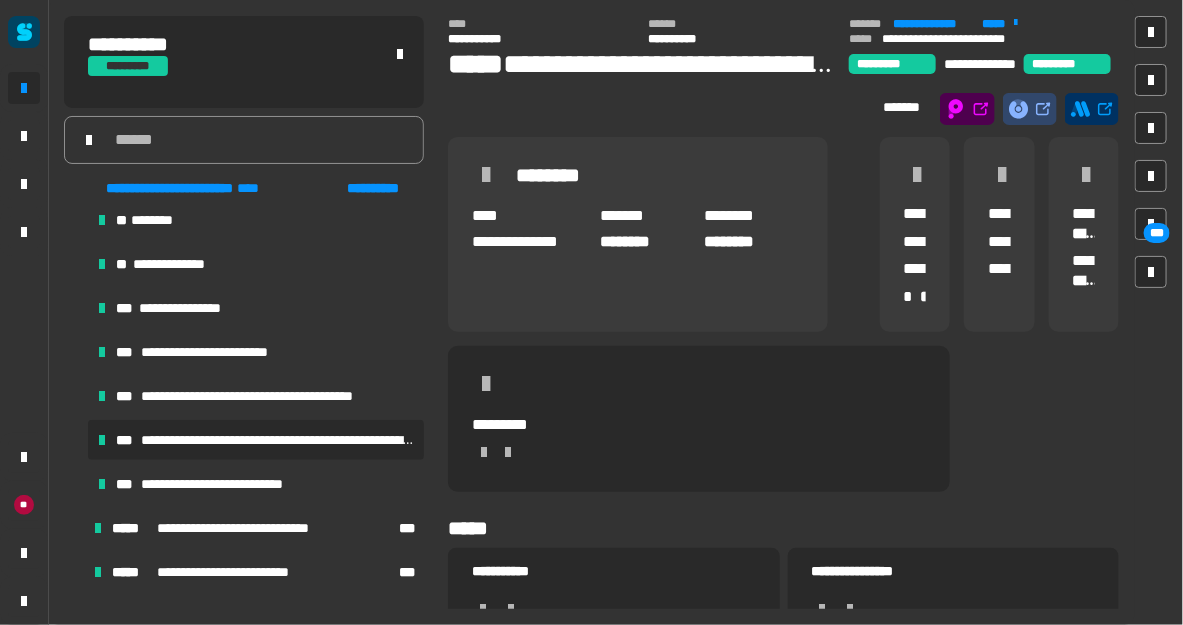 click on "**********" at bounding box center (256, 440) 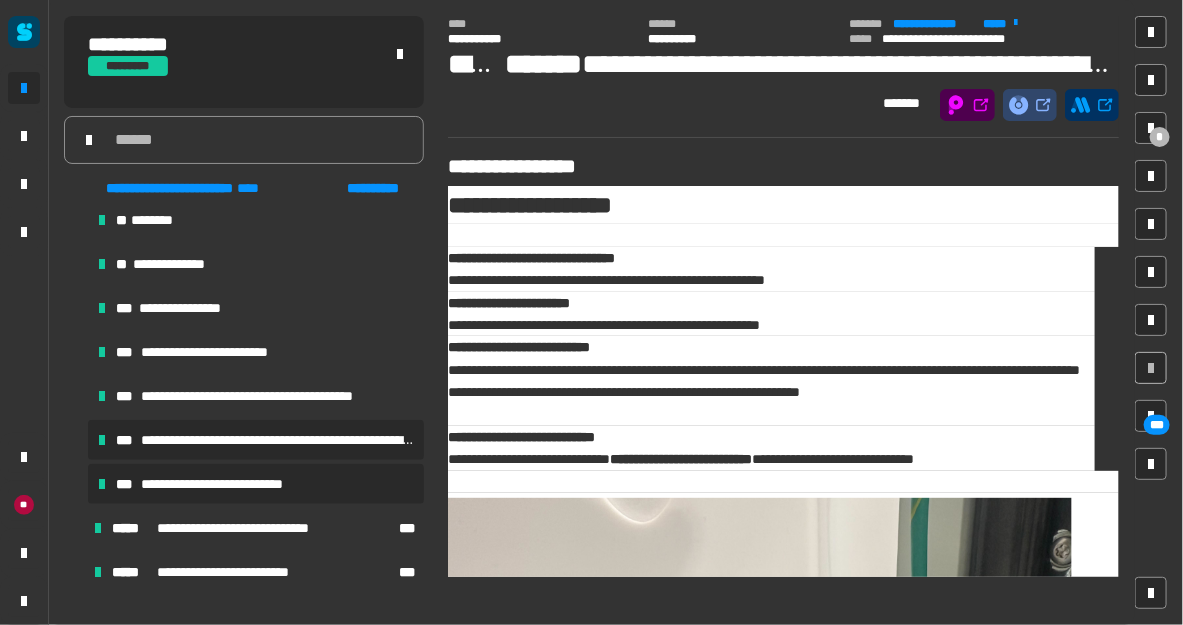 click on "**********" at bounding box center (229, 484) 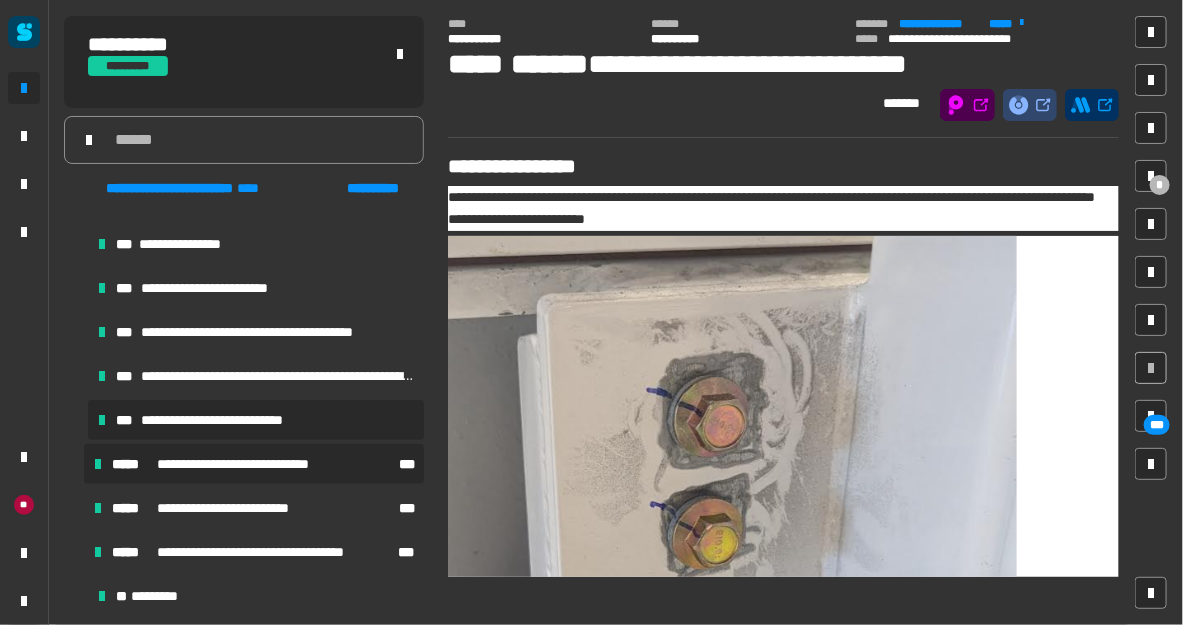 scroll, scrollTop: 480, scrollLeft: 0, axis: vertical 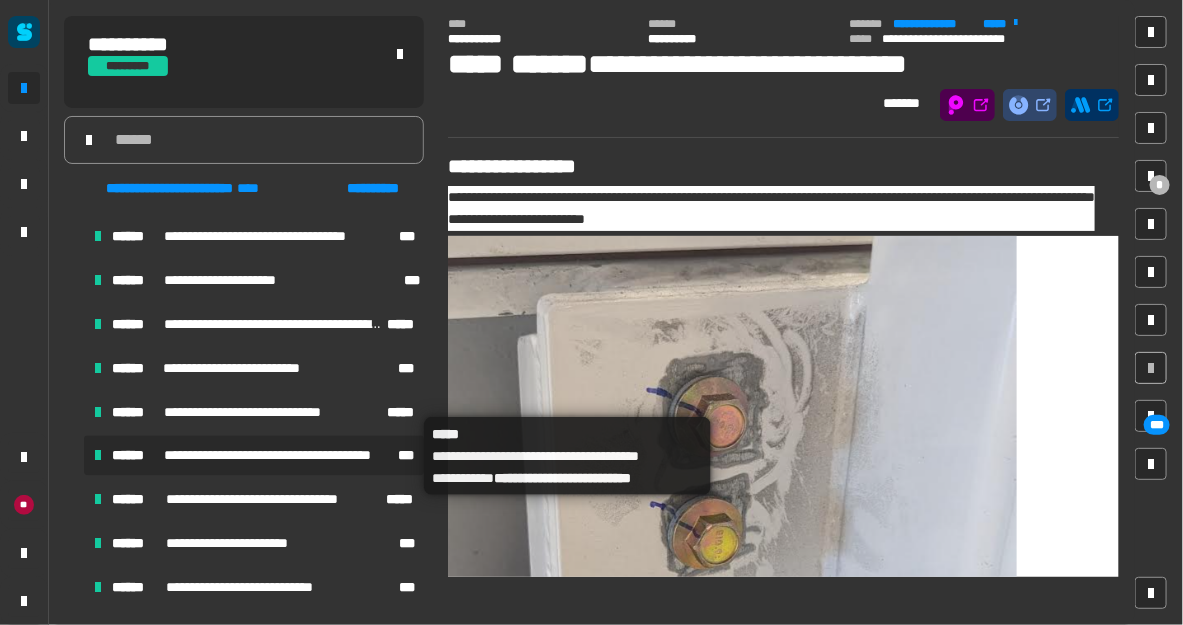 click on "**********" at bounding box center [279, 456] 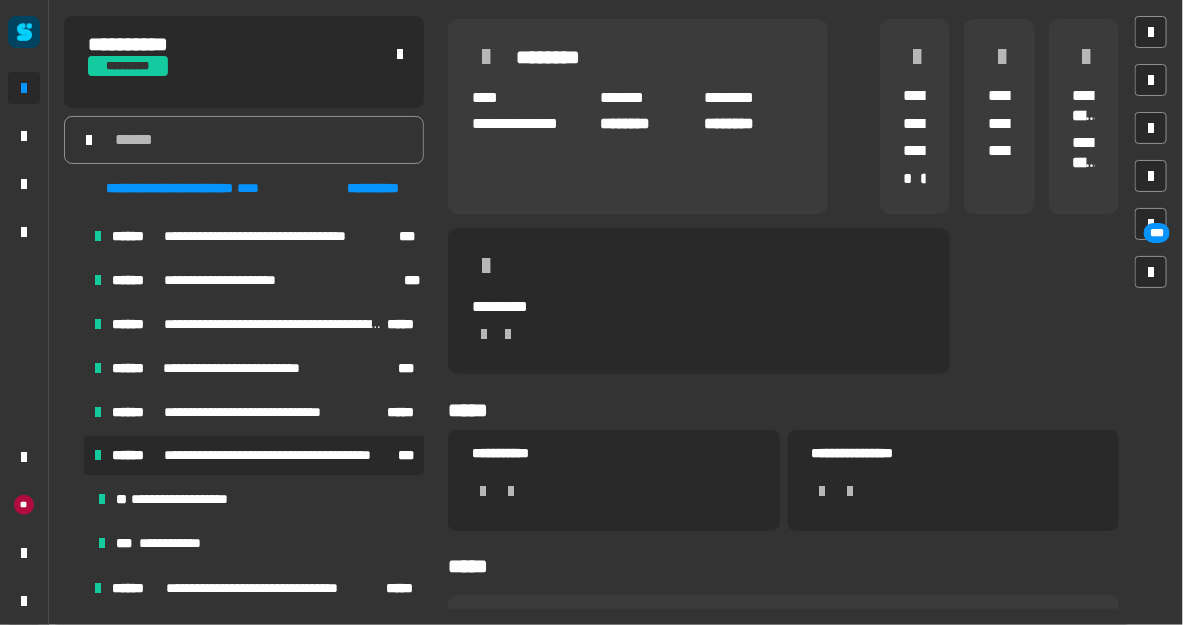 scroll, scrollTop: 220, scrollLeft: 0, axis: vertical 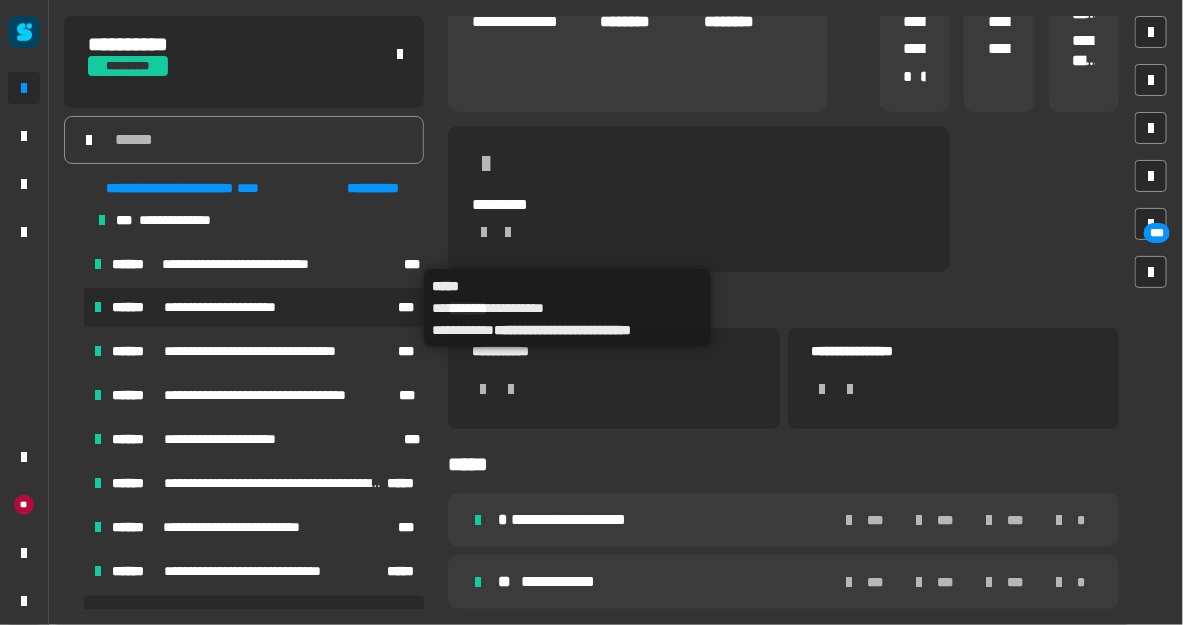 click on "**********" at bounding box center (235, 308) 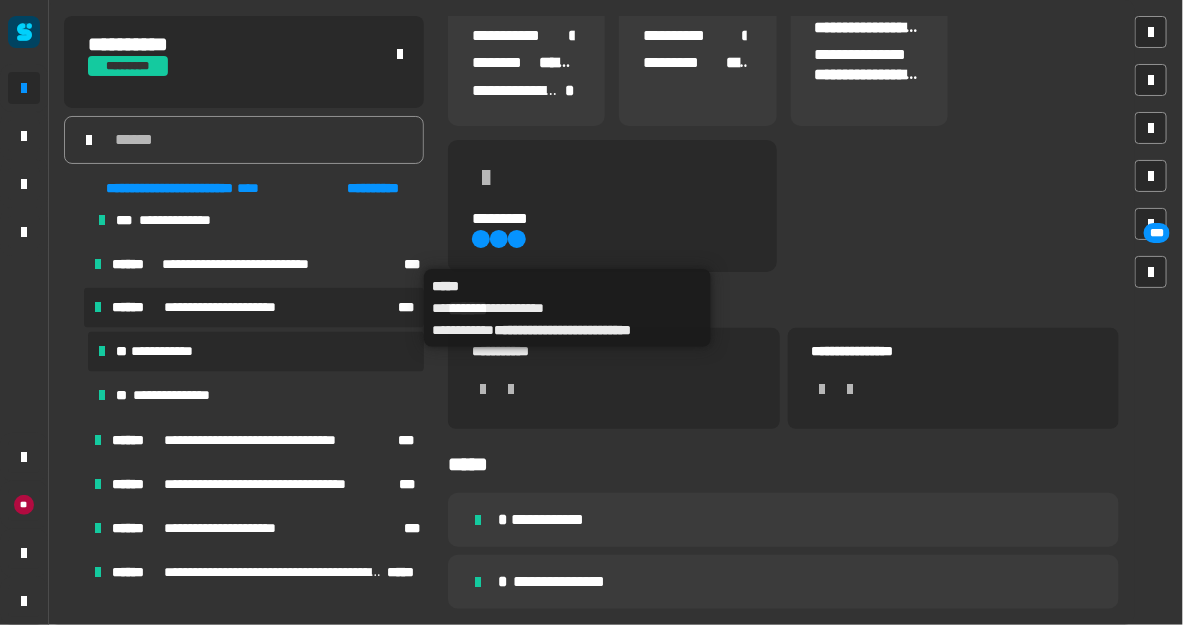 scroll, scrollTop: 220, scrollLeft: 0, axis: vertical 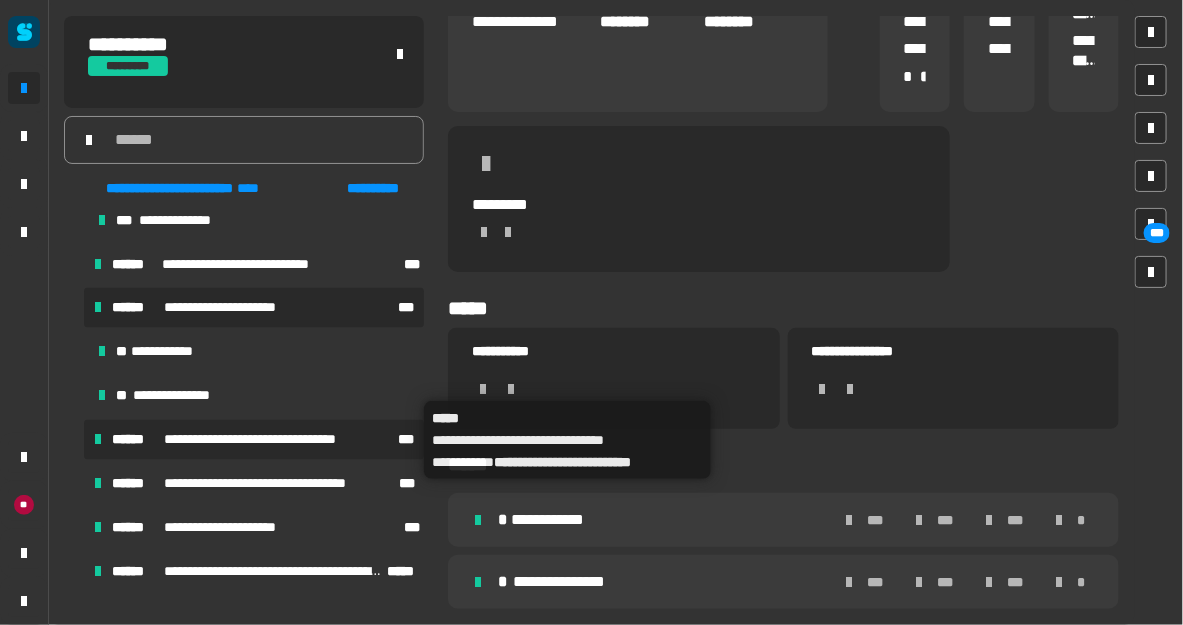 click on "**********" at bounding box center (265, 440) 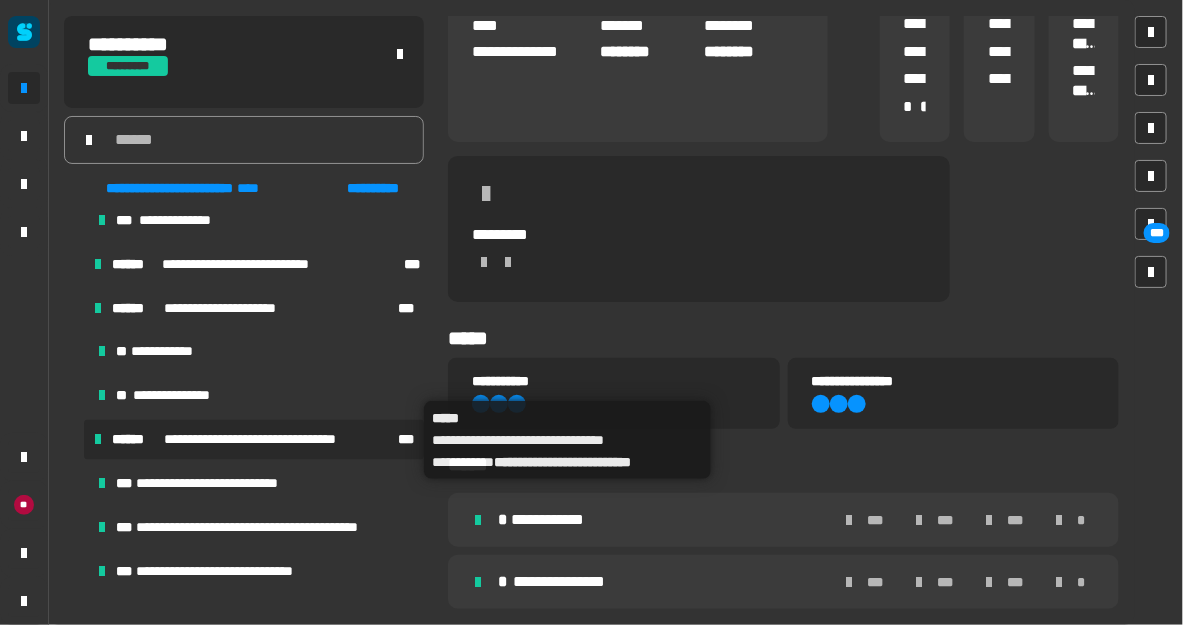 scroll, scrollTop: 0, scrollLeft: 0, axis: both 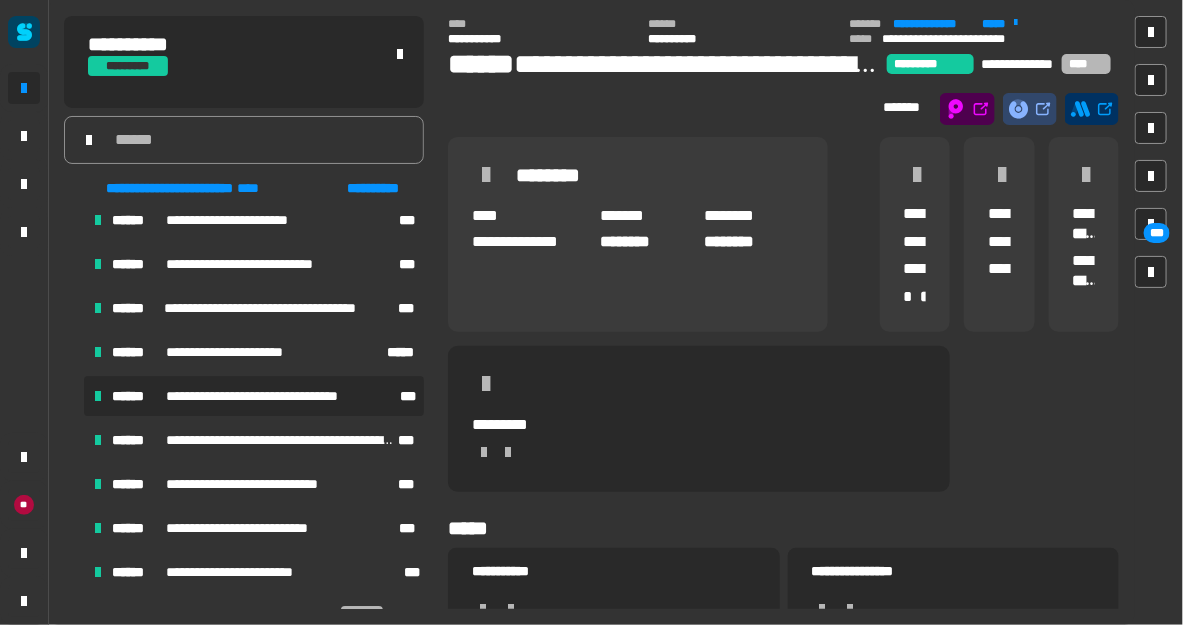 click on "**********" at bounding box center (254, 396) 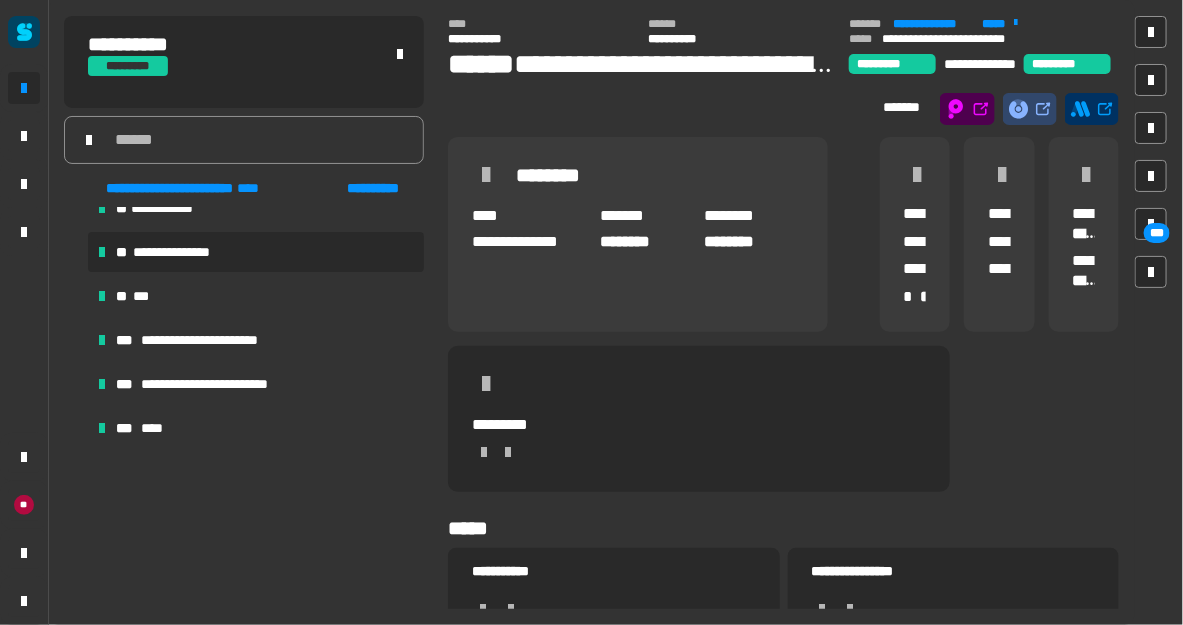 scroll, scrollTop: 2320, scrollLeft: 0, axis: vertical 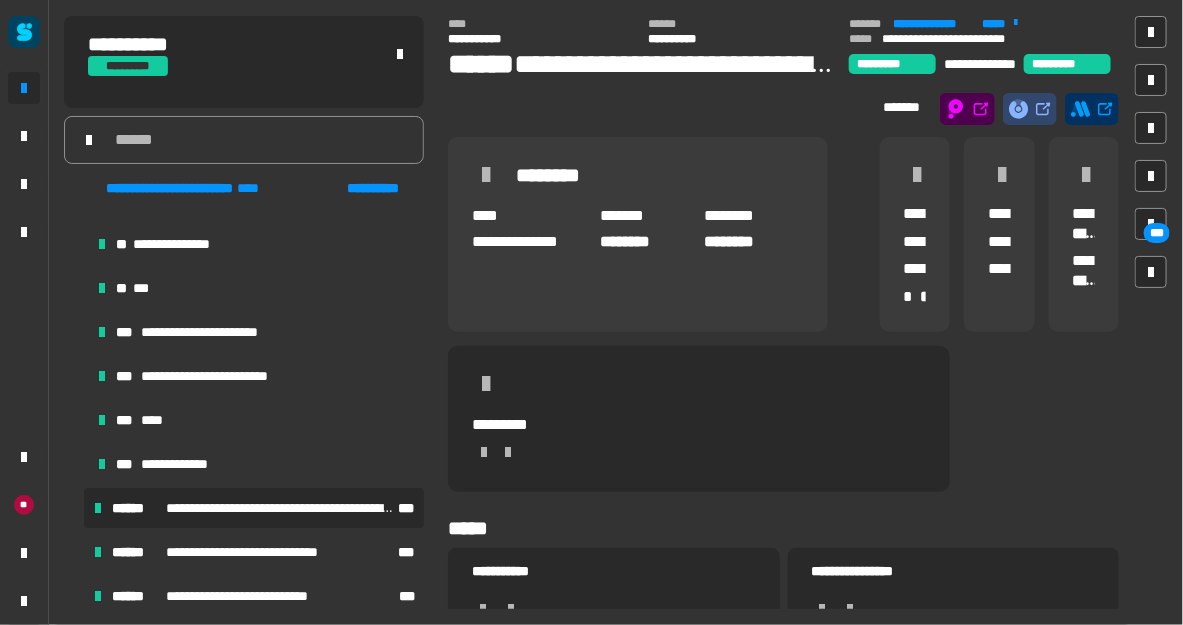 click on "**********" at bounding box center [254, 508] 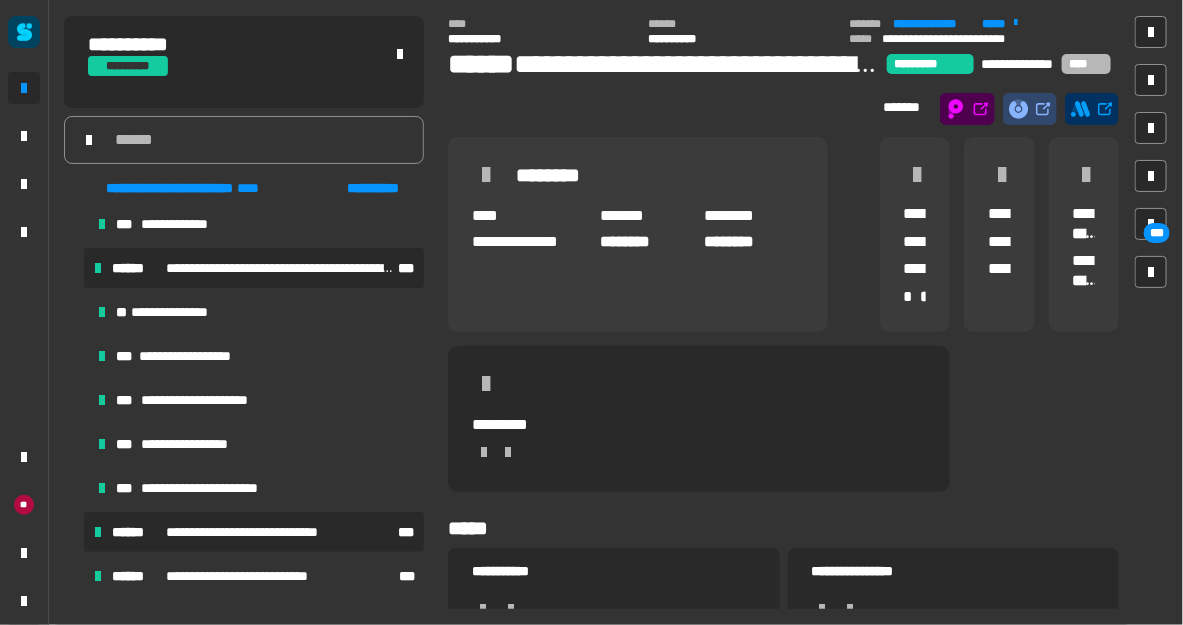 scroll, scrollTop: 2640, scrollLeft: 0, axis: vertical 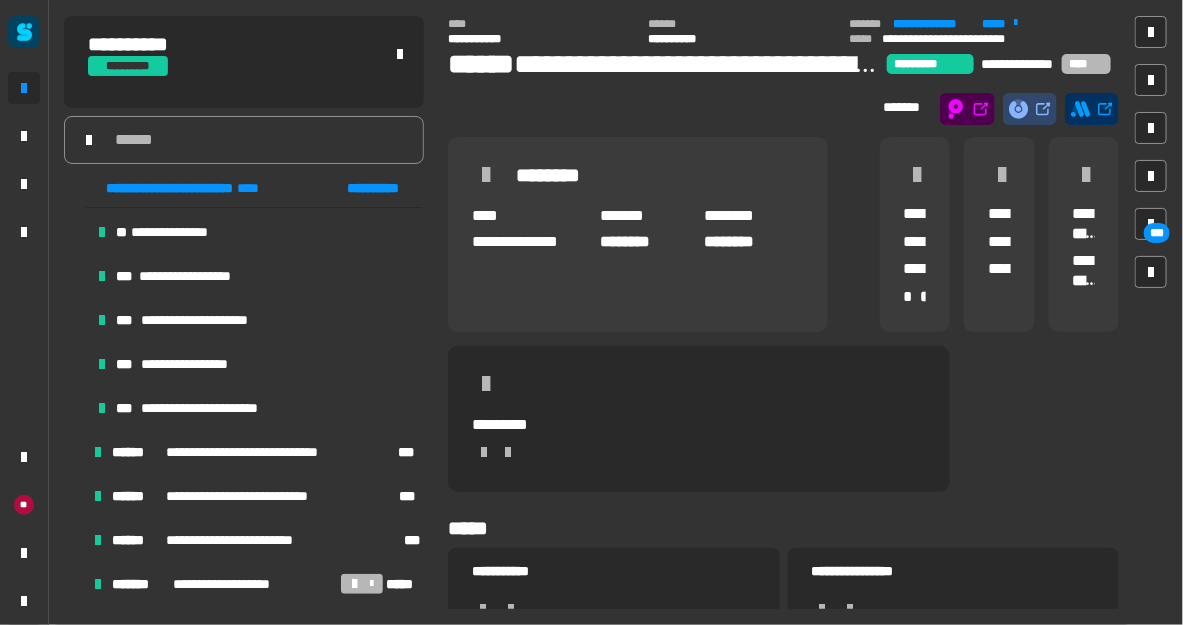 click on "**********" at bounding box center [244, -890] 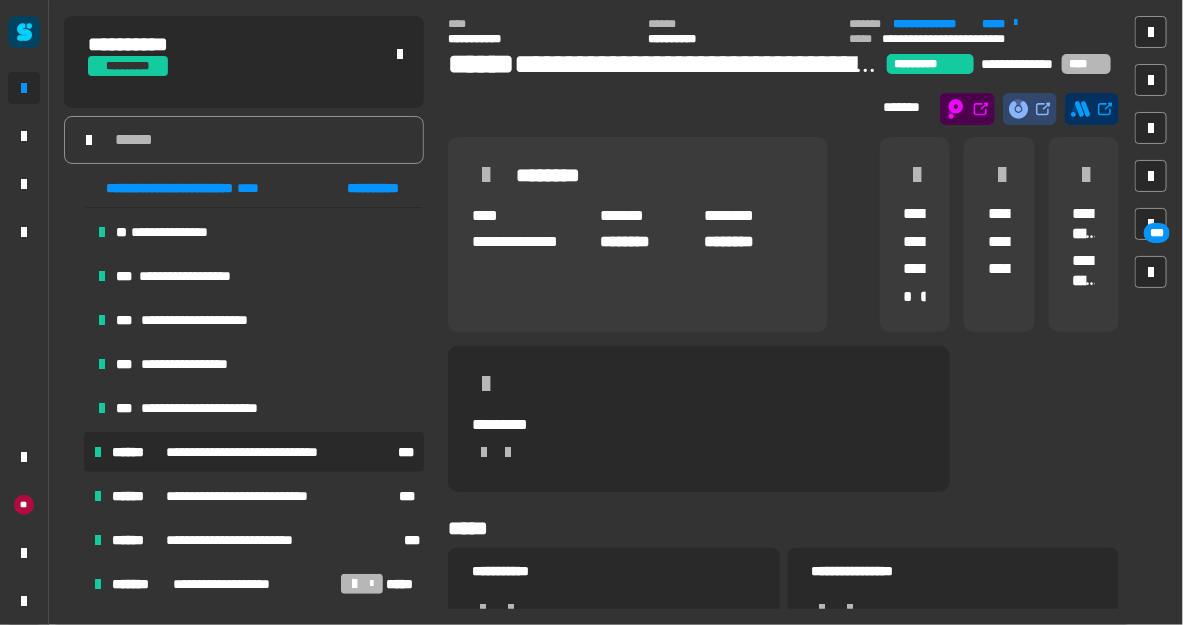 click on "**********" at bounding box center (262, 452) 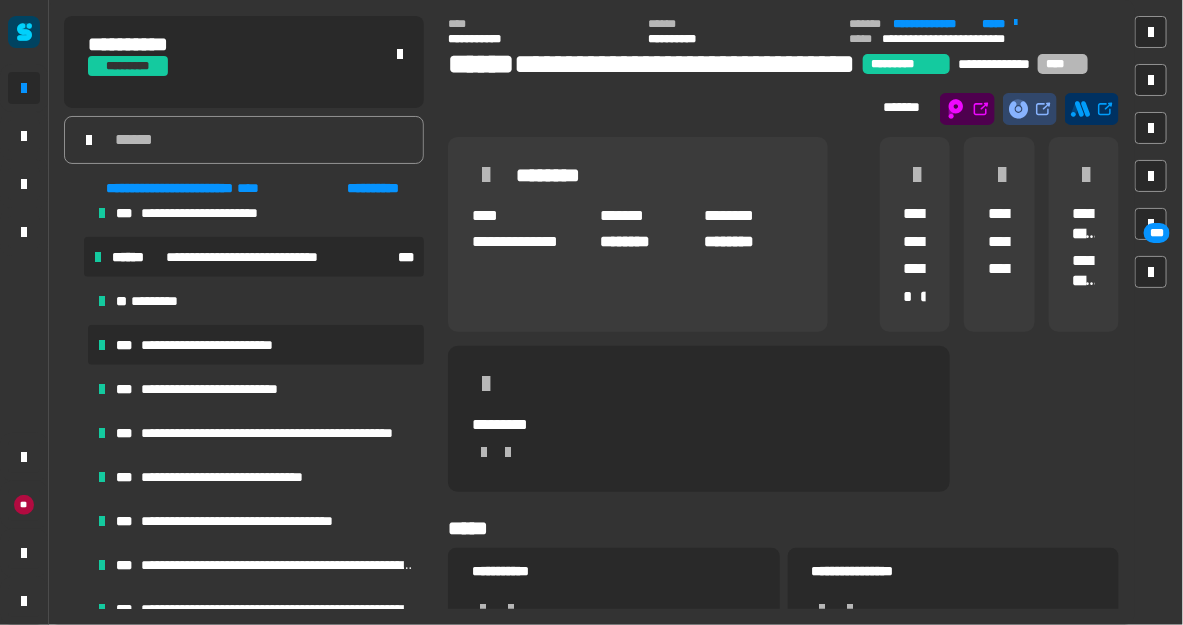 scroll, scrollTop: 2915, scrollLeft: 0, axis: vertical 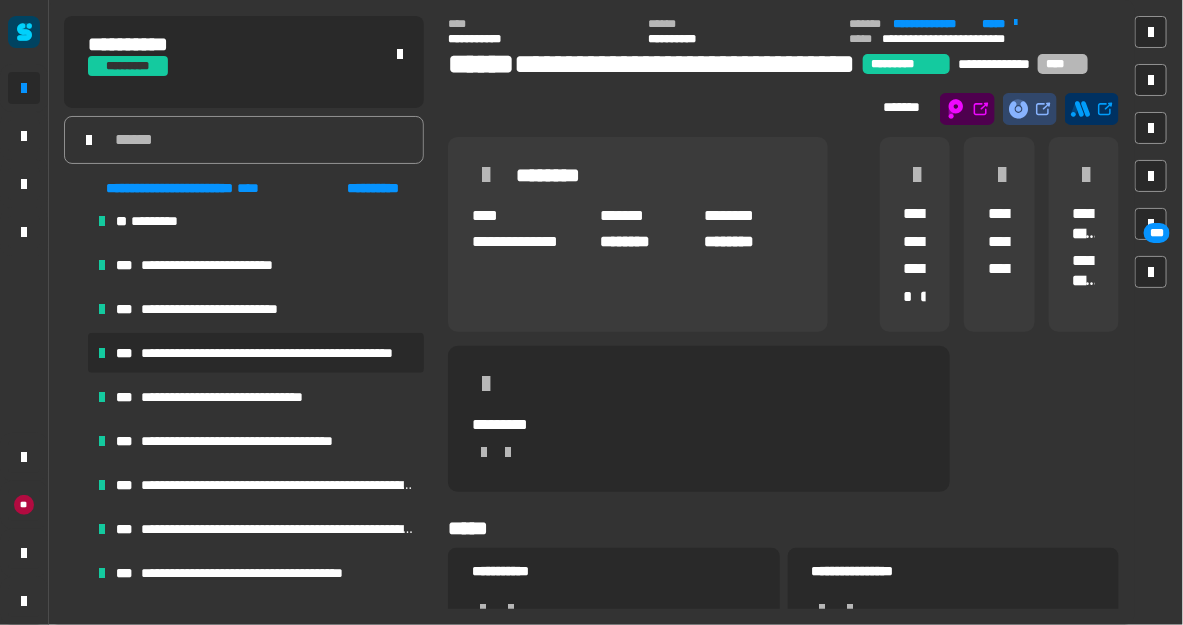 click on "**********" at bounding box center (279, 353) 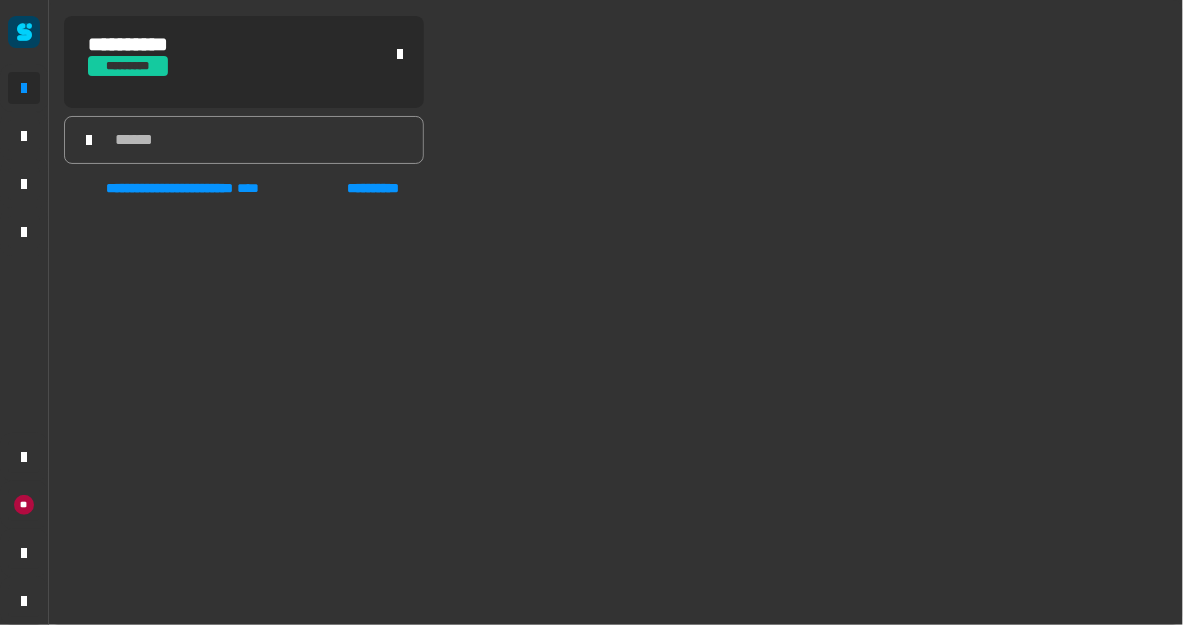 scroll, scrollTop: 2859, scrollLeft: 0, axis: vertical 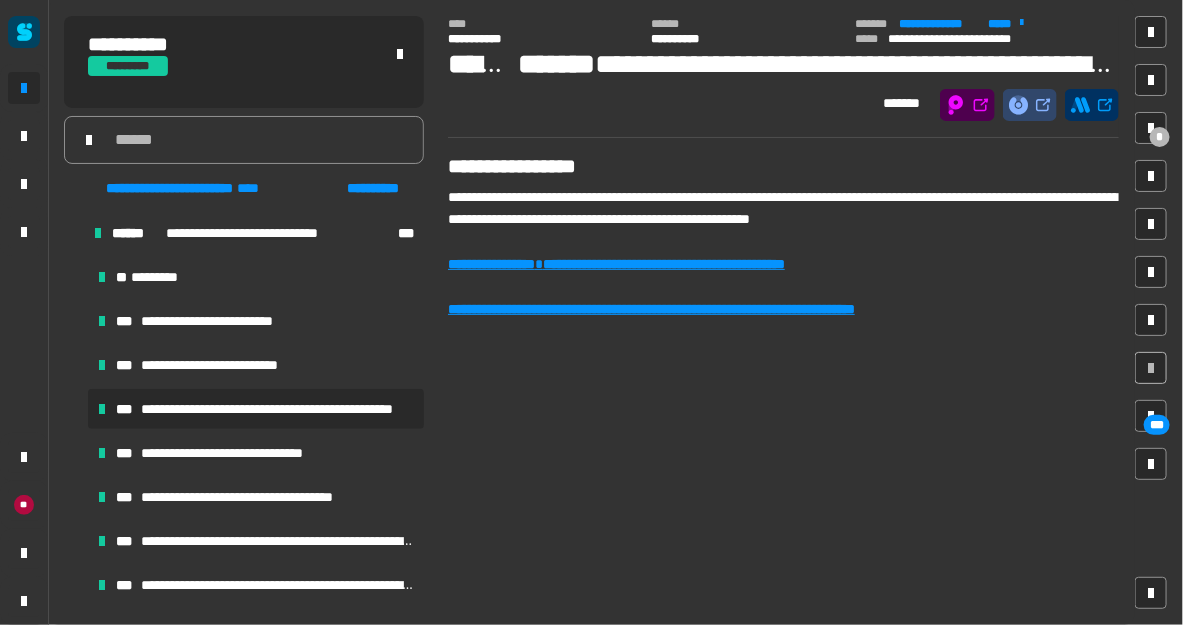 click on "**********" 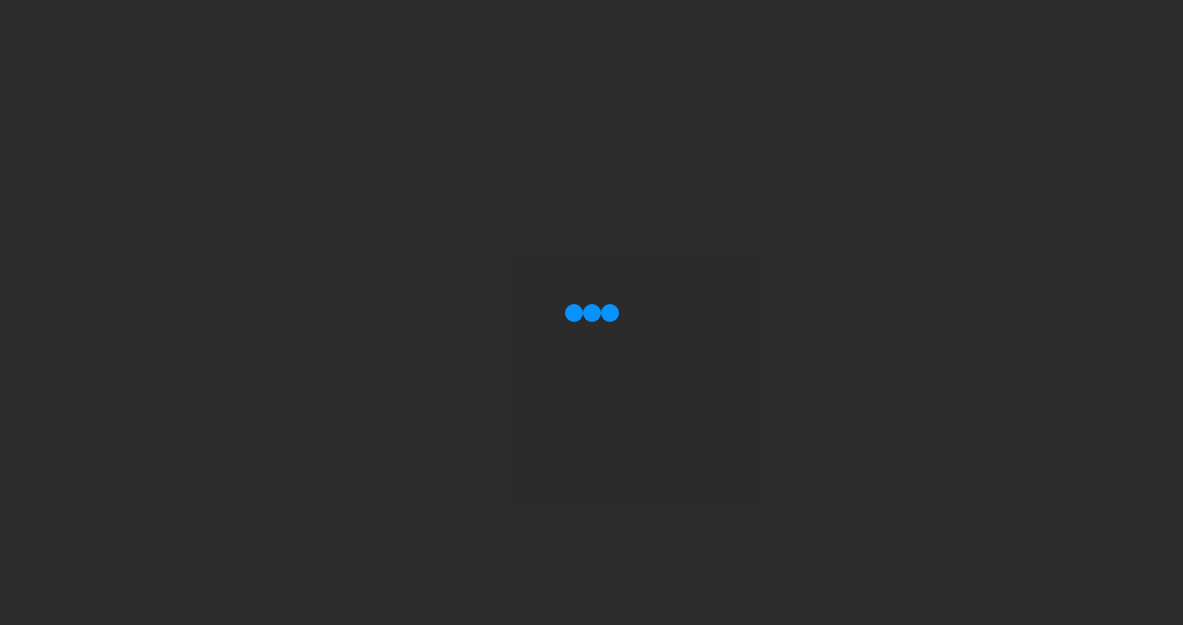 scroll, scrollTop: 0, scrollLeft: 0, axis: both 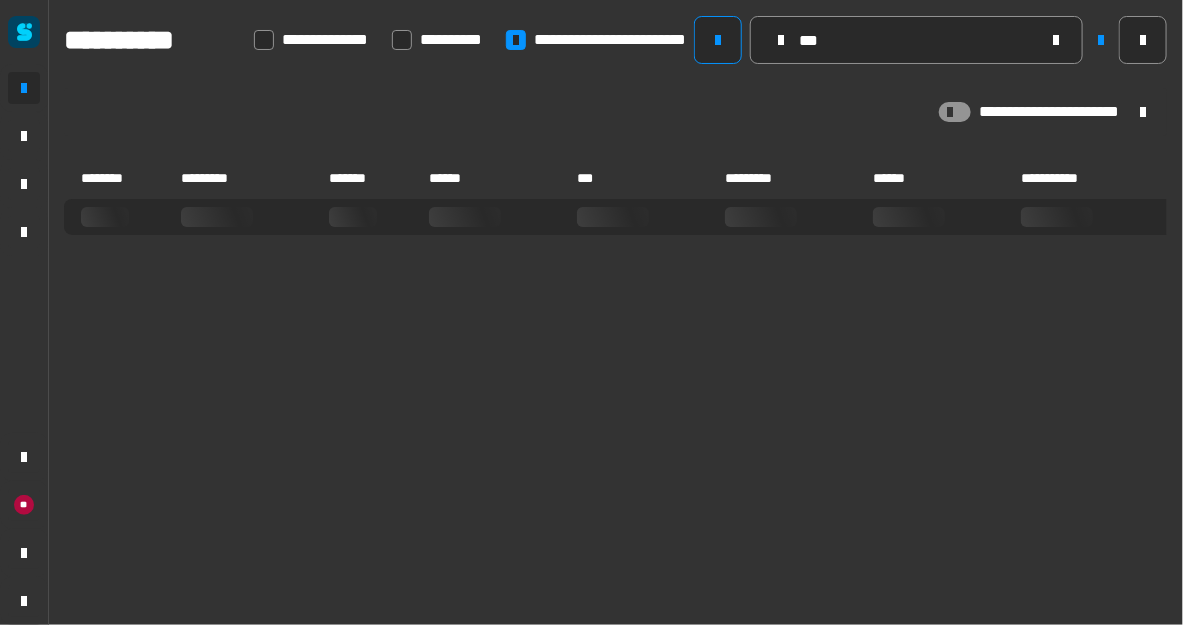 type on "***" 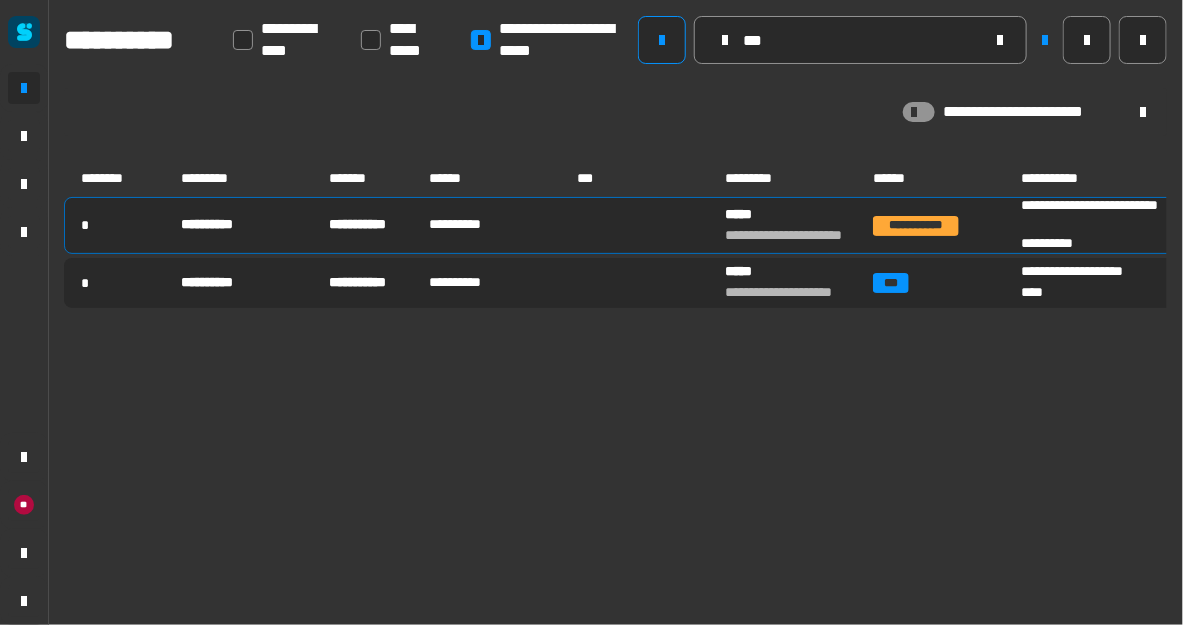 click on "**********" at bounding box center [1871, 225] 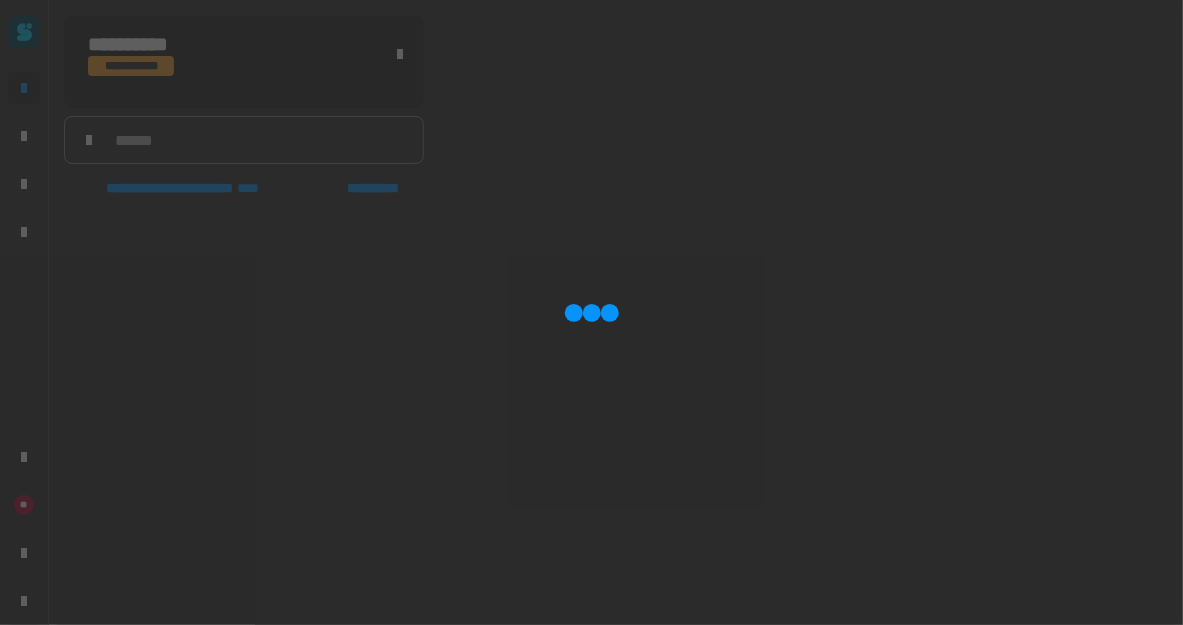 scroll, scrollTop: 1759, scrollLeft: 0, axis: vertical 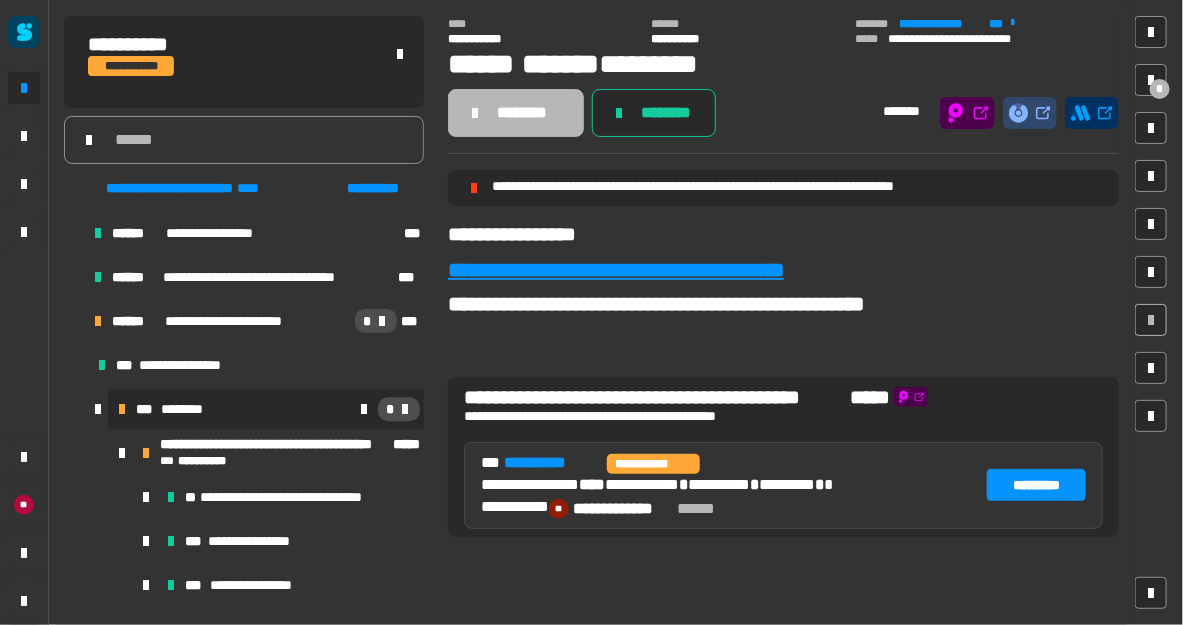 click on "*" at bounding box center (319, 409) 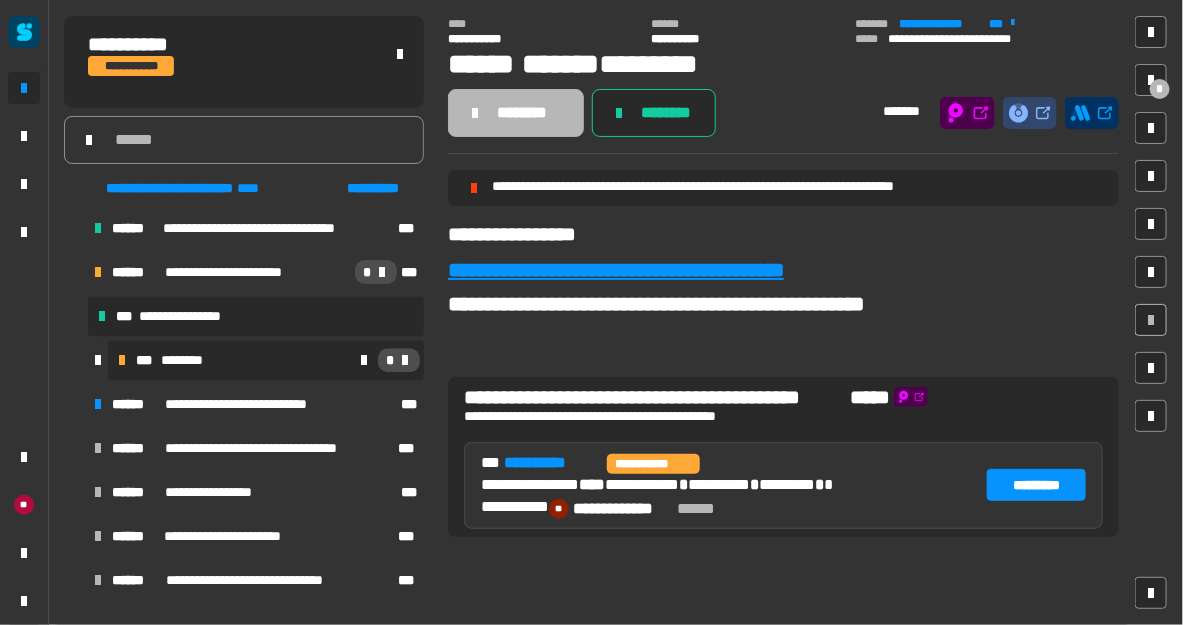 scroll, scrollTop: 1839, scrollLeft: 0, axis: vertical 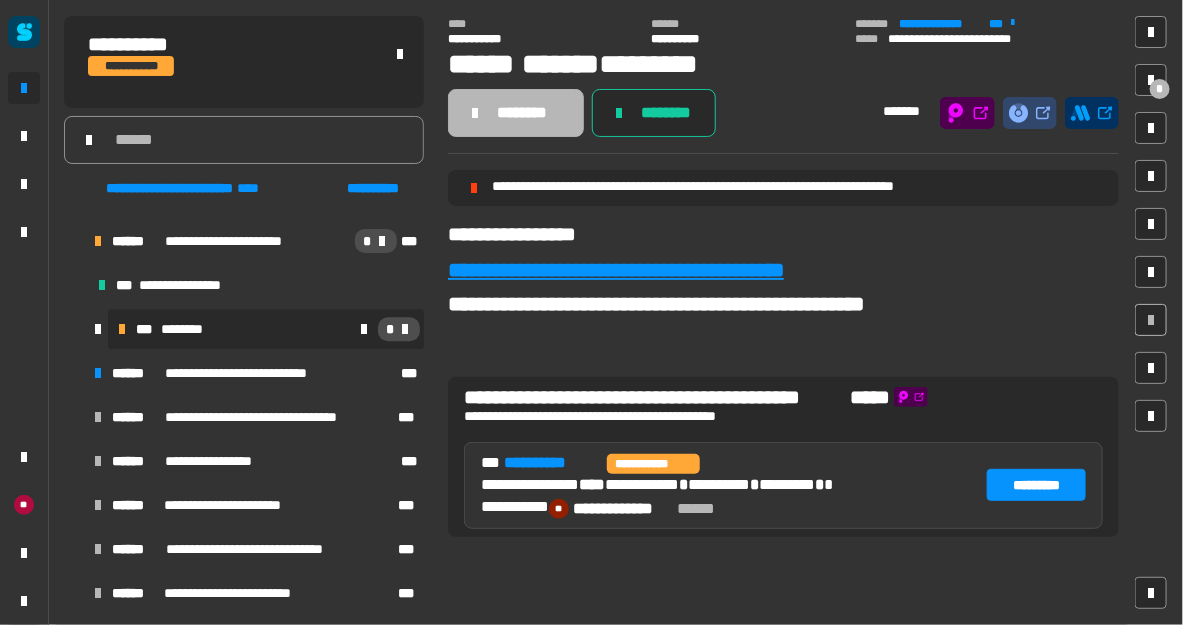 click at bounding box center (74, 373) 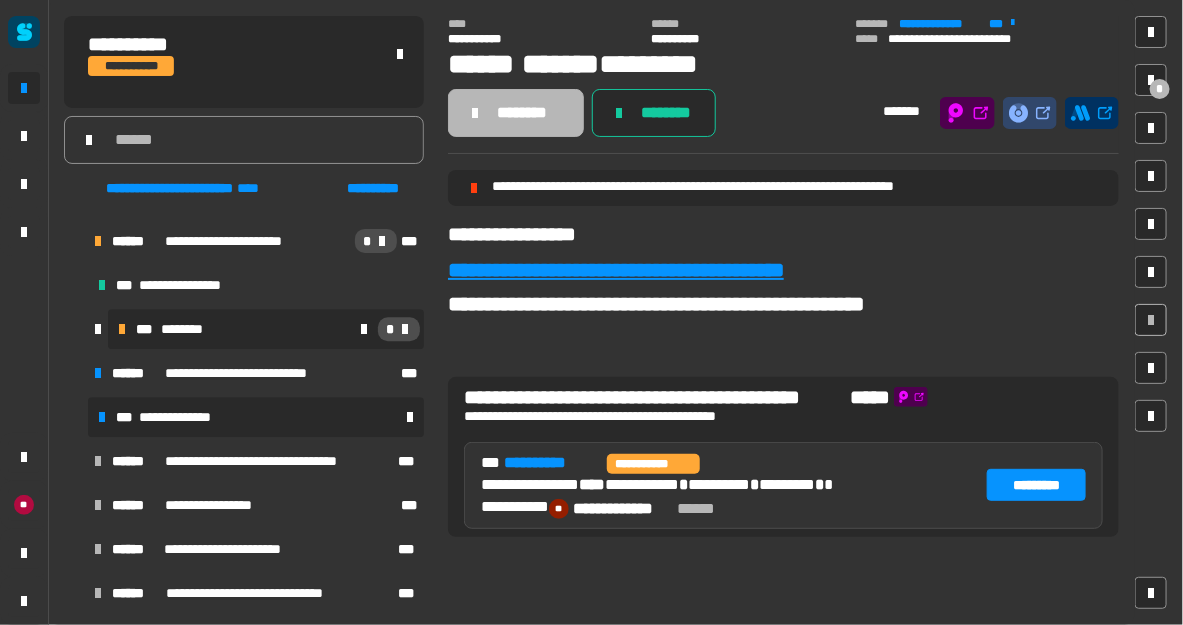 click on "**********" at bounding box center [183, 417] 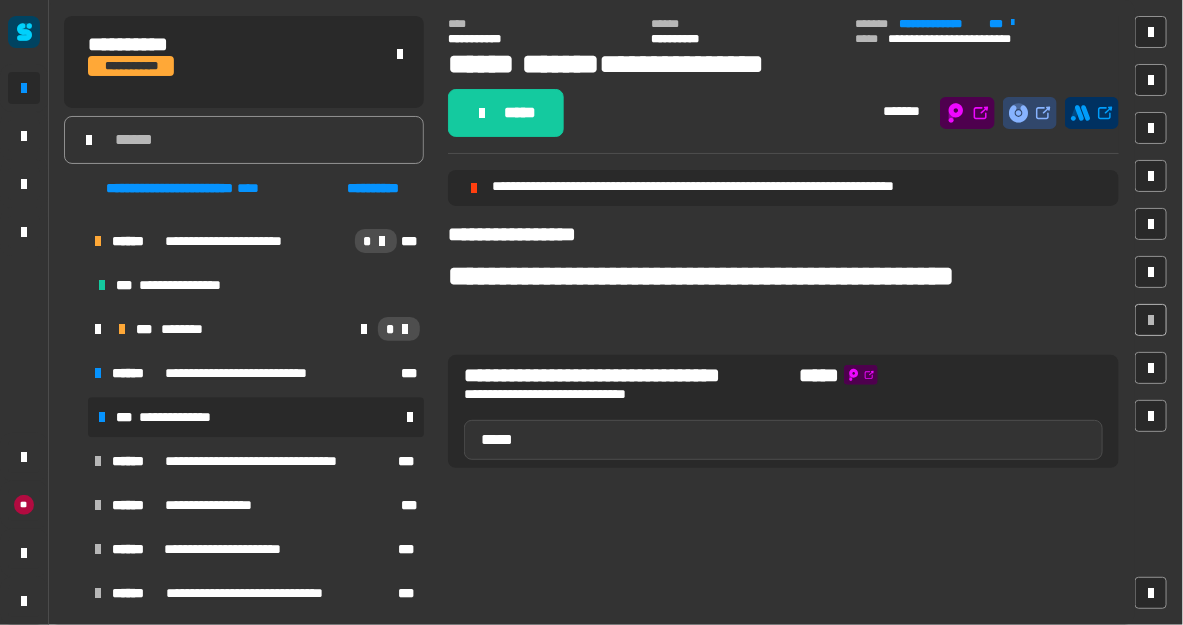 click on "*****" 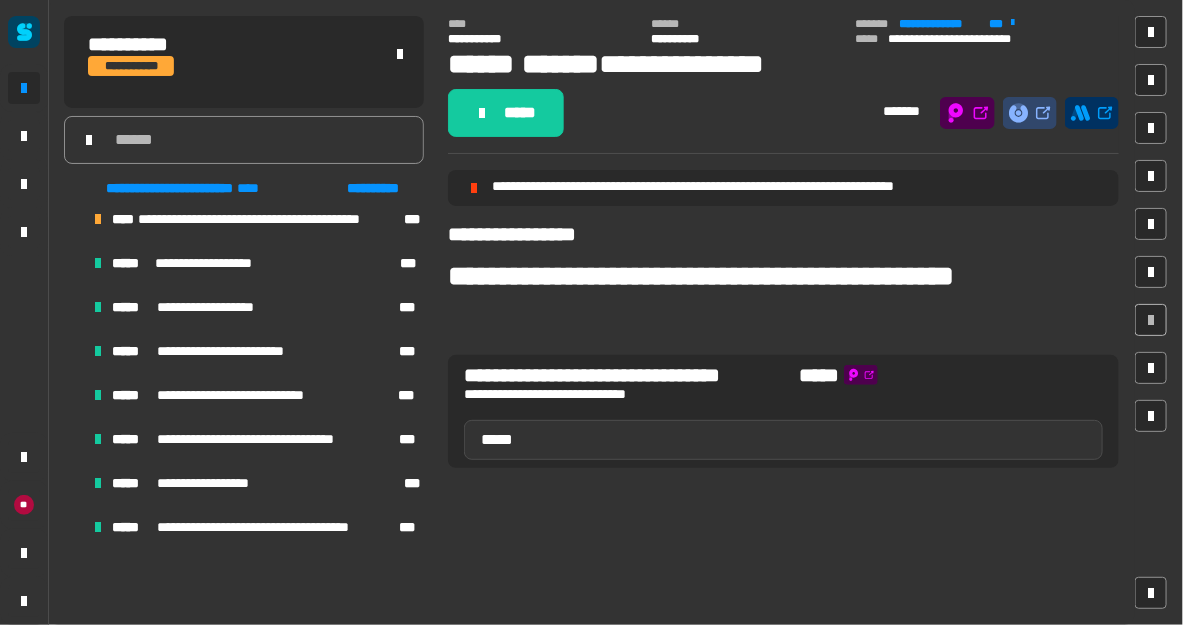 scroll, scrollTop: 0, scrollLeft: 0, axis: both 